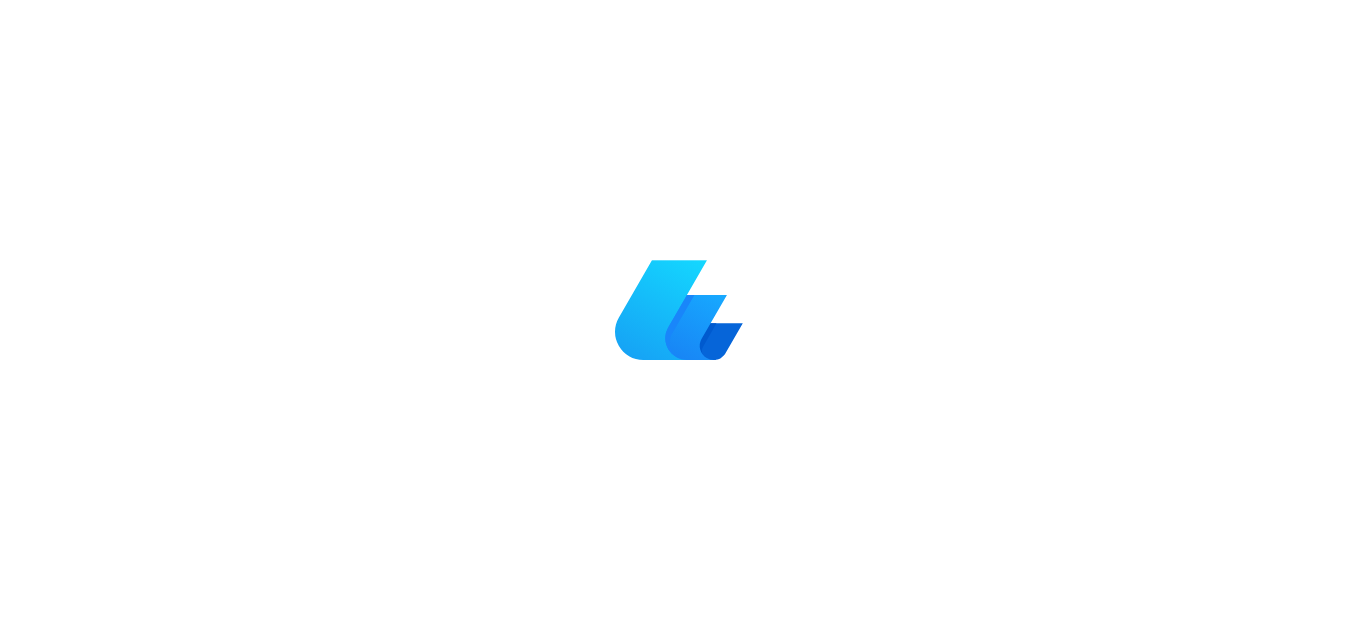 scroll, scrollTop: 0, scrollLeft: 0, axis: both 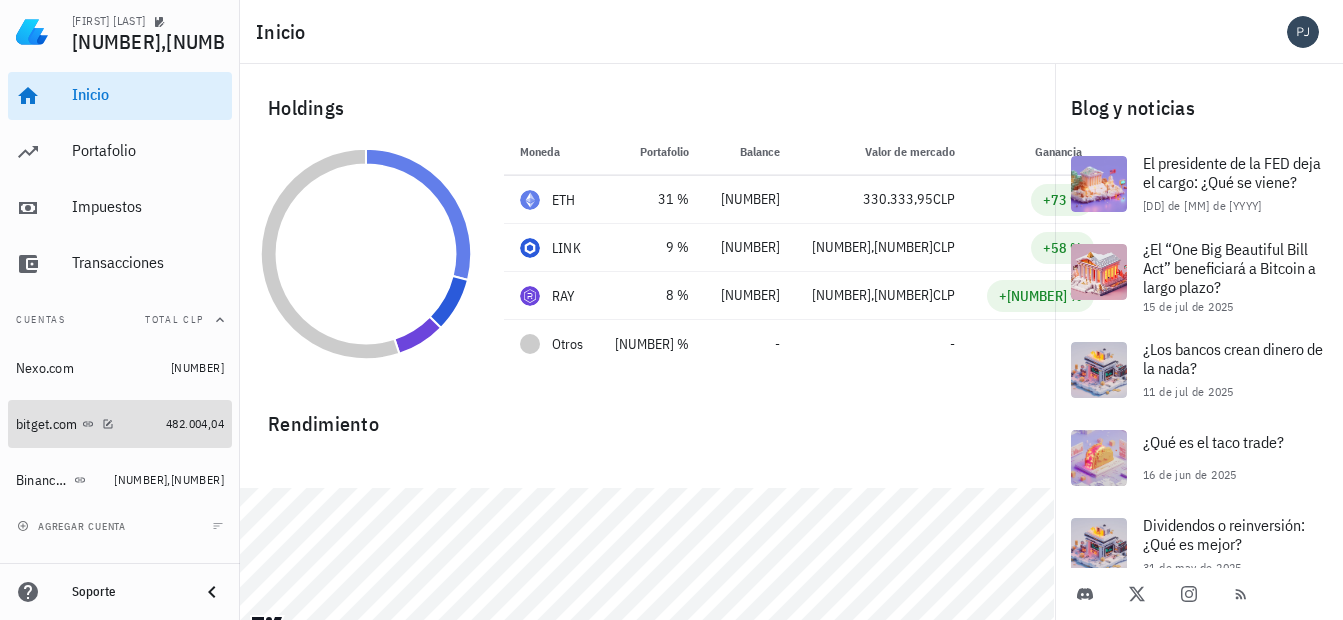 drag, startPoint x: 66, startPoint y: 425, endPoint x: 512, endPoint y: 362, distance: 450.42758 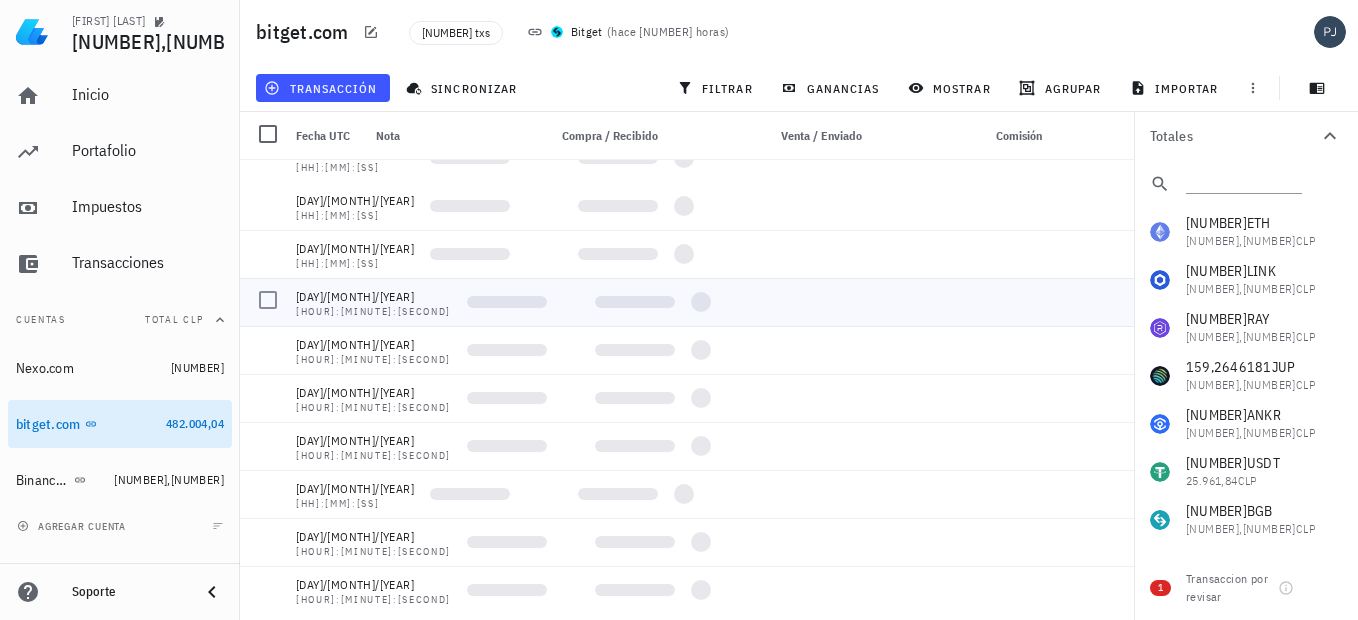 scroll, scrollTop: 0, scrollLeft: 0, axis: both 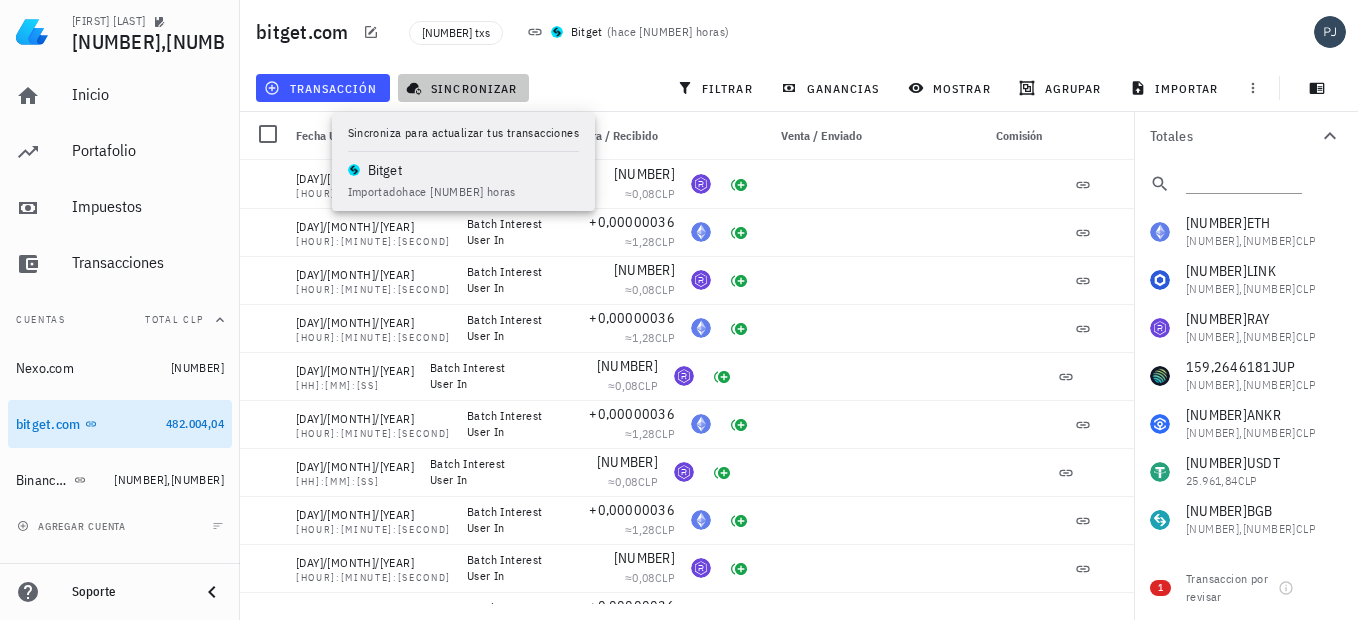 click on "sincronizar" at bounding box center (463, 88) 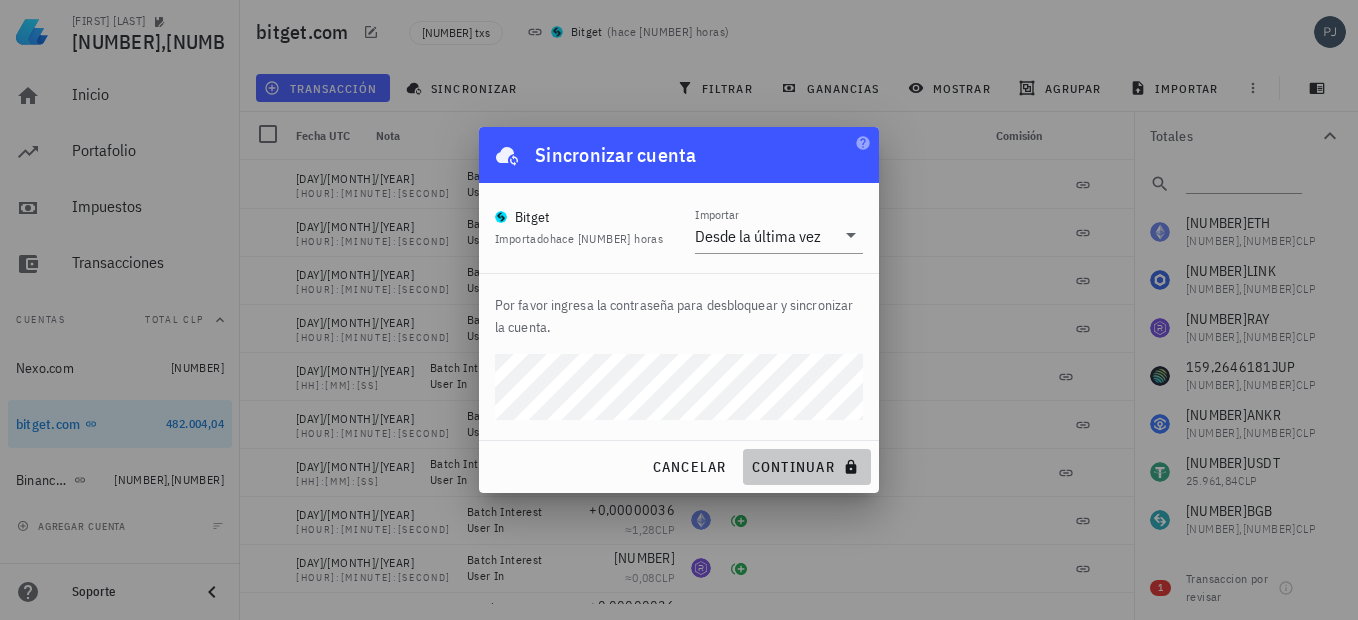 click on "continuar" at bounding box center [807, 467] 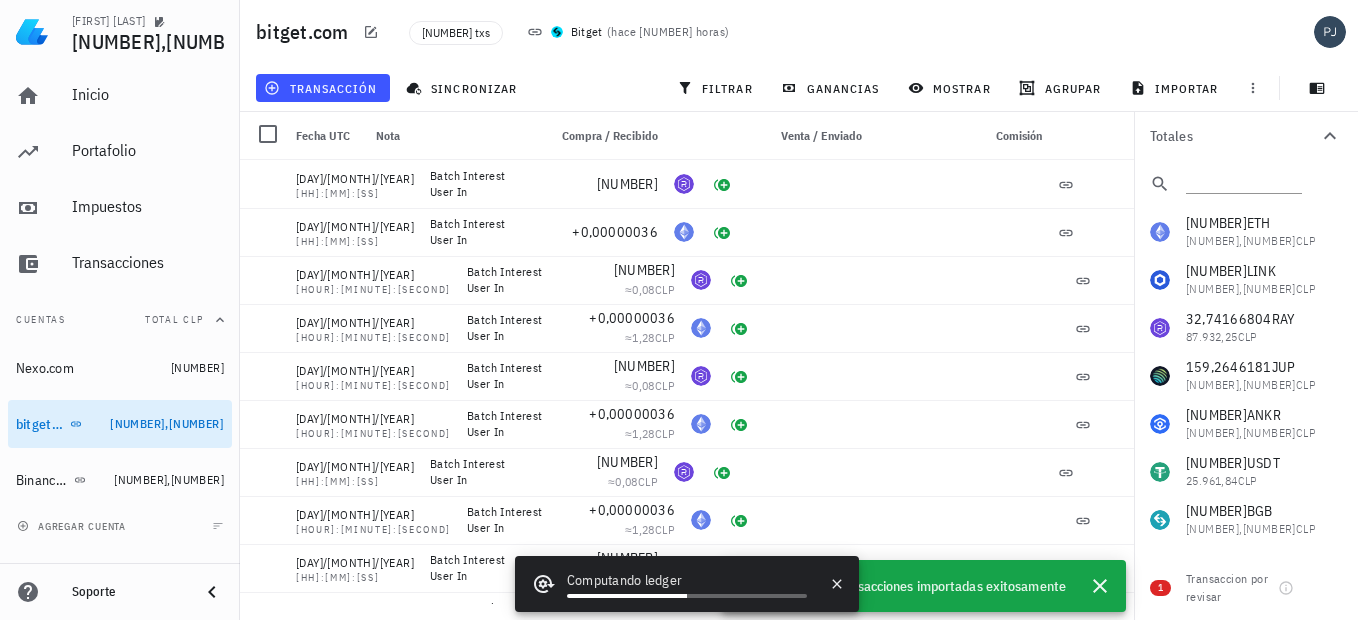 click on "bitget.com
4437 txs
Bitget   ( hace 2 horas )" at bounding box center (799, 32) 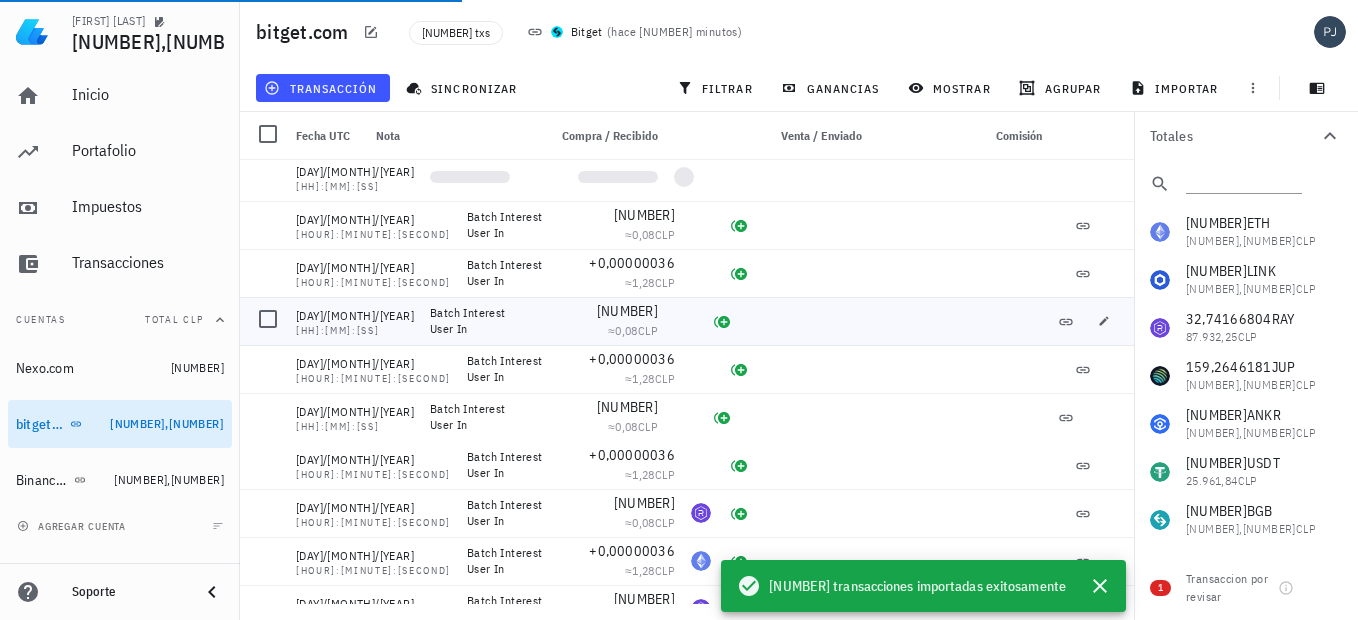 scroll, scrollTop: 0, scrollLeft: 0, axis: both 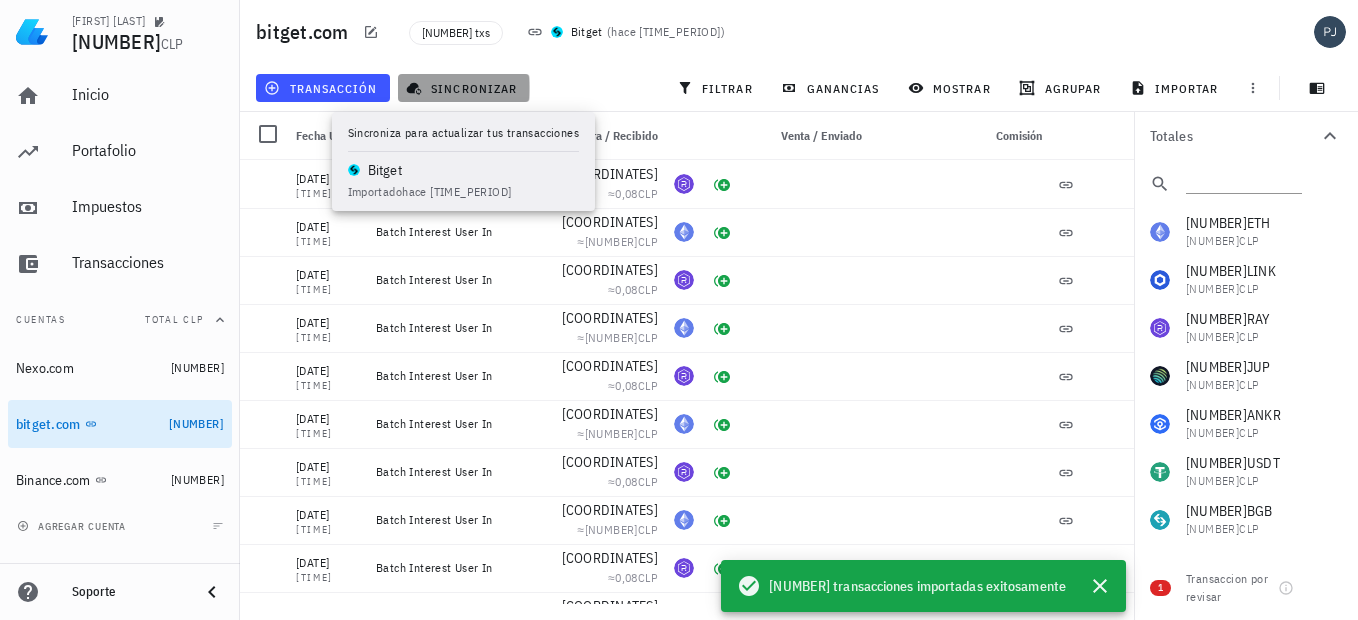 click on "sincronizar" at bounding box center (463, 88) 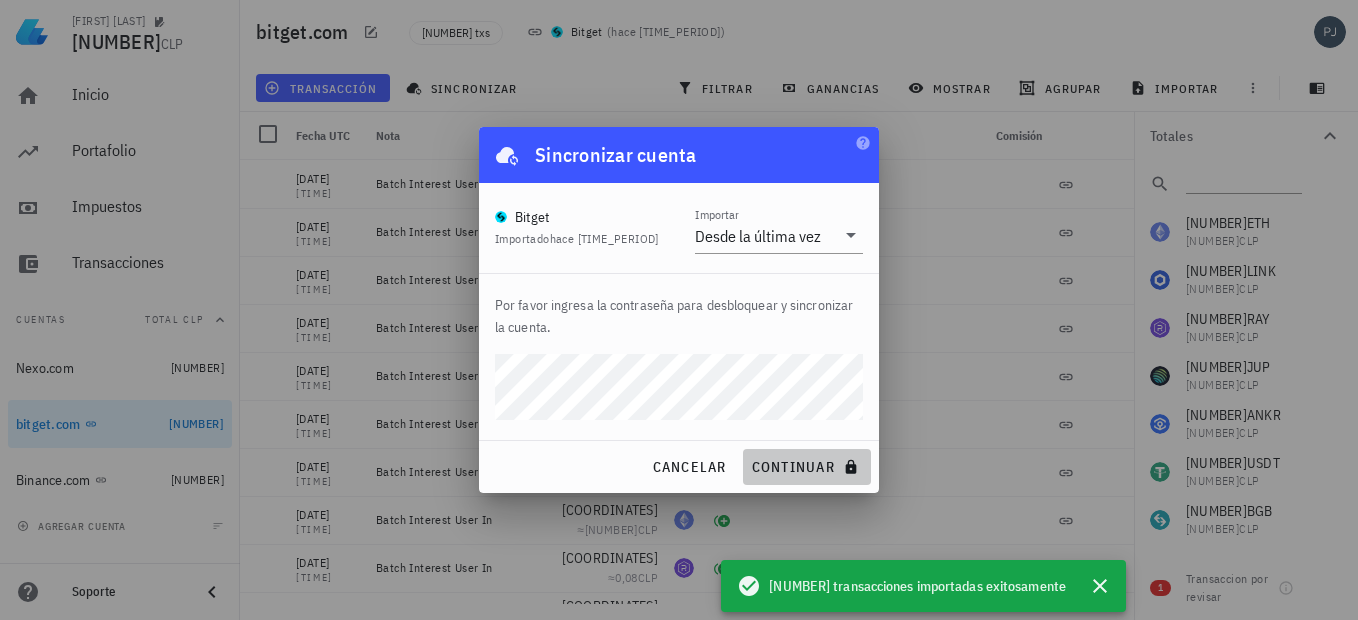 click on "continuar" at bounding box center [807, 467] 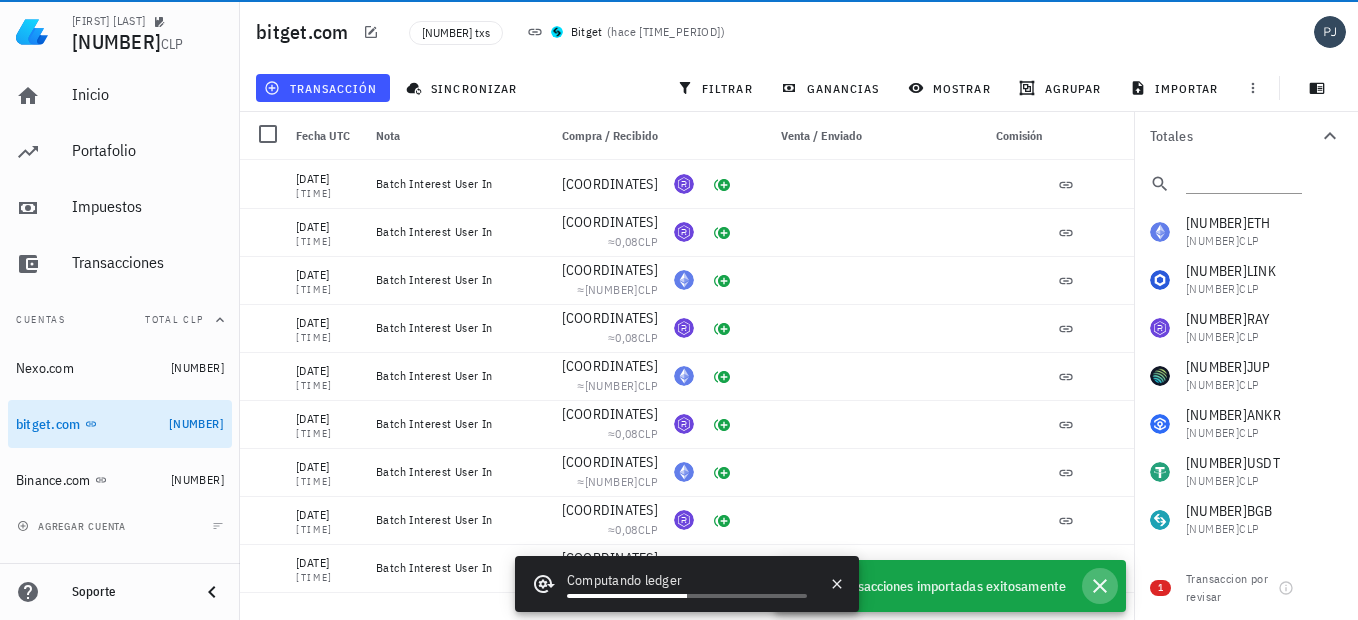 click 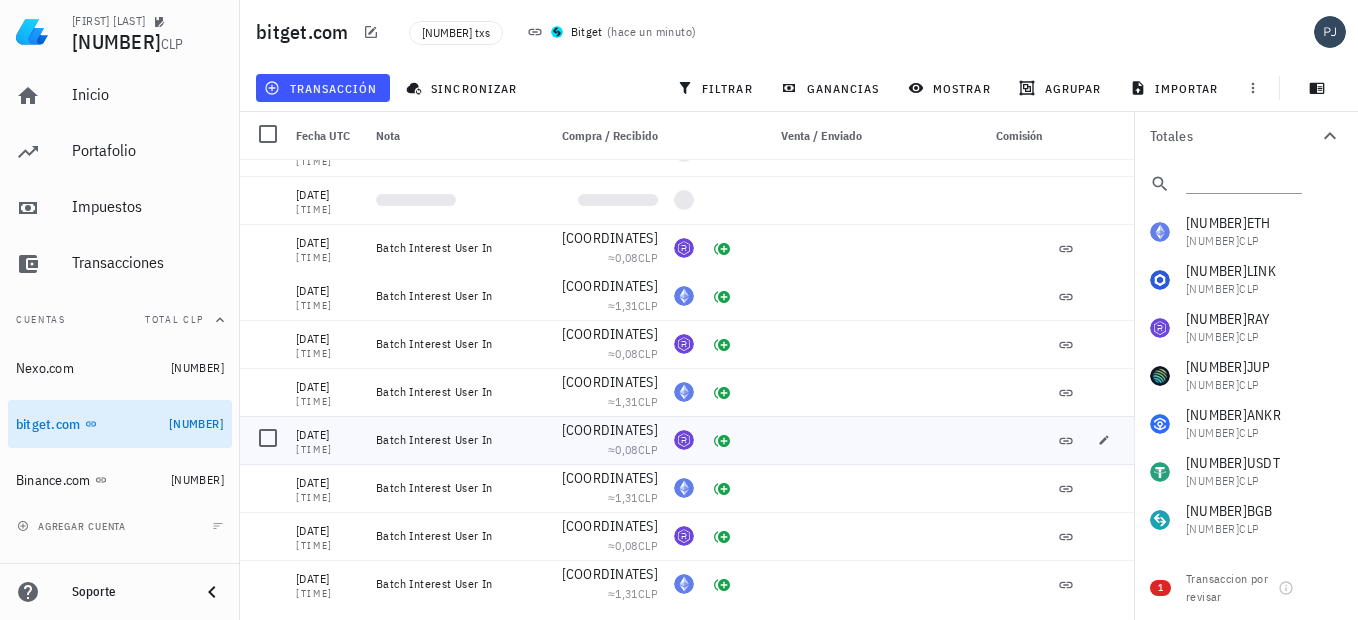 scroll, scrollTop: 16000, scrollLeft: 0, axis: vertical 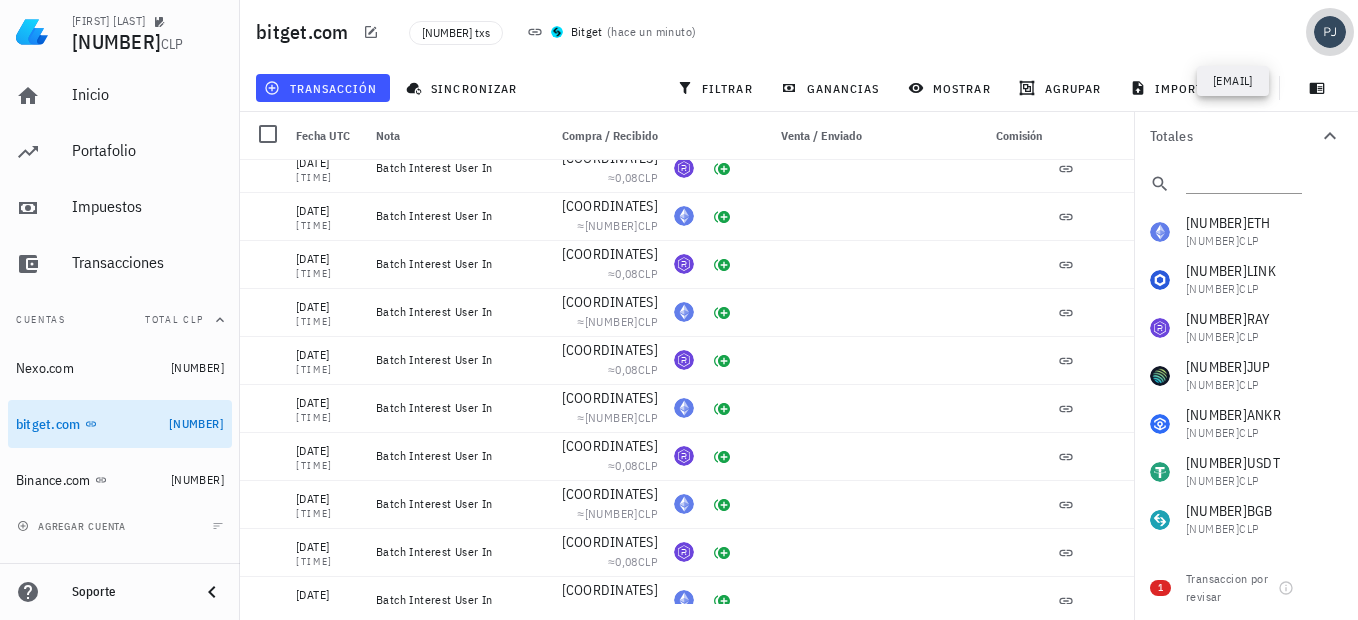 click at bounding box center (1330, 32) 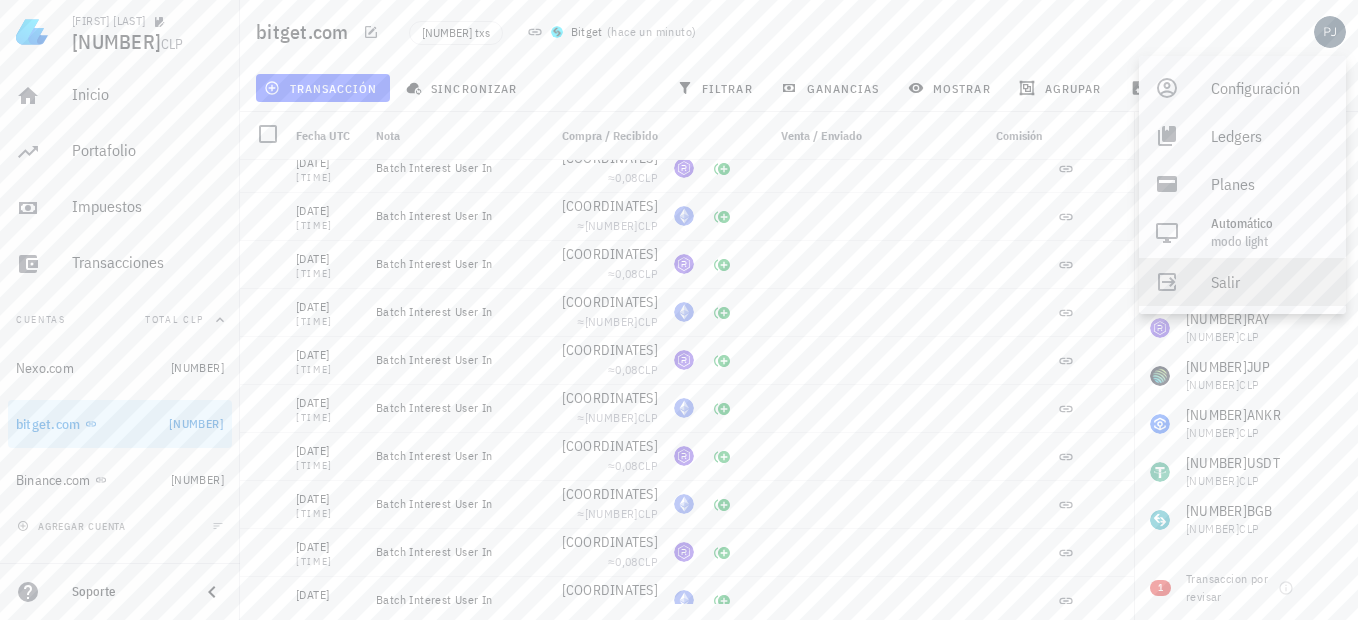 click on "Salir" at bounding box center [1270, 282] 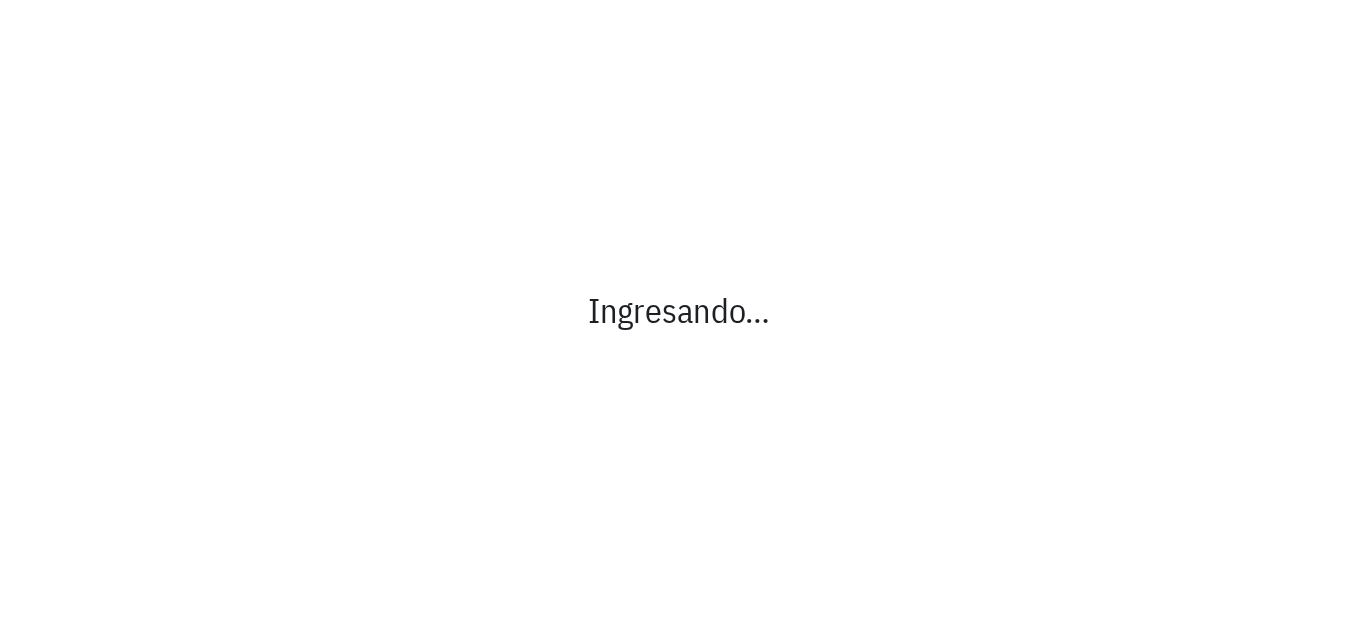 scroll, scrollTop: 0, scrollLeft: 0, axis: both 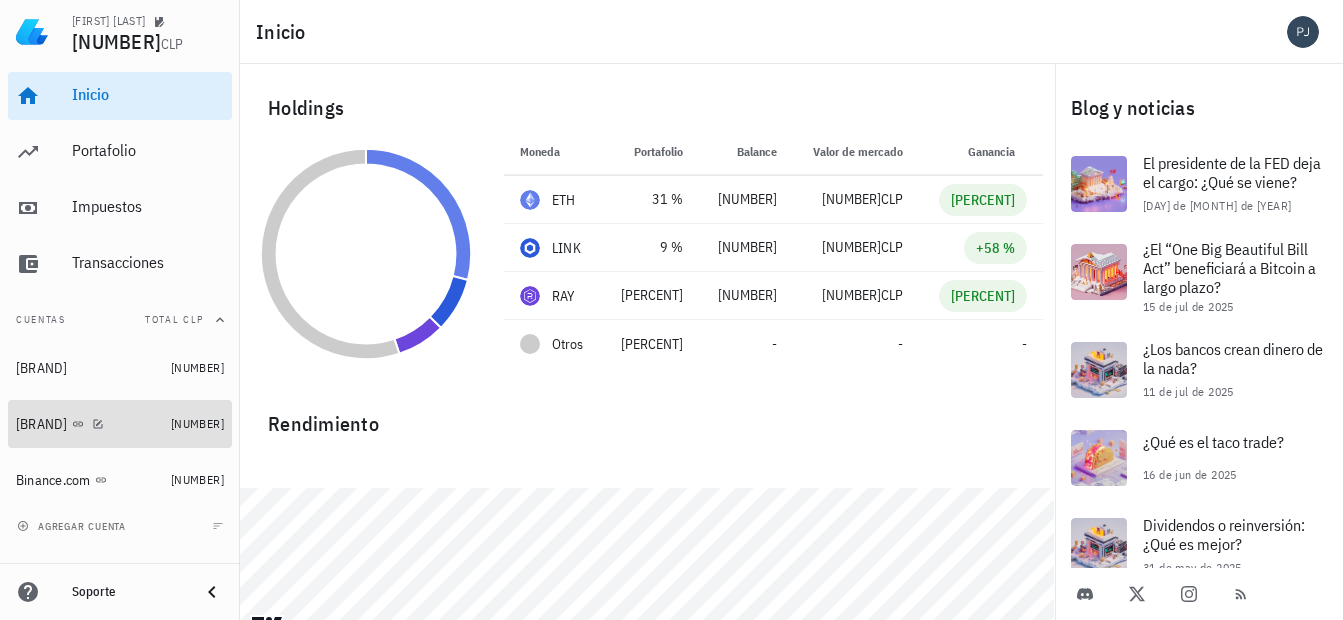 click on "[BRAND]" at bounding box center (42, 424) 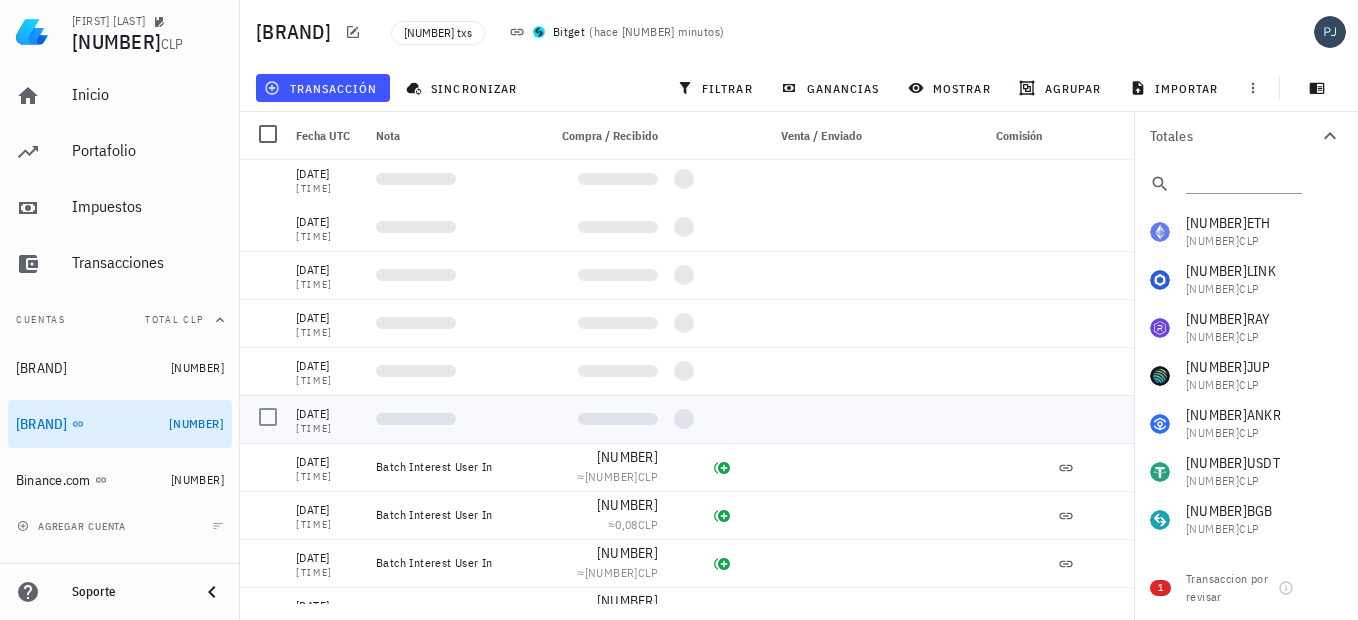 scroll, scrollTop: 0, scrollLeft: 0, axis: both 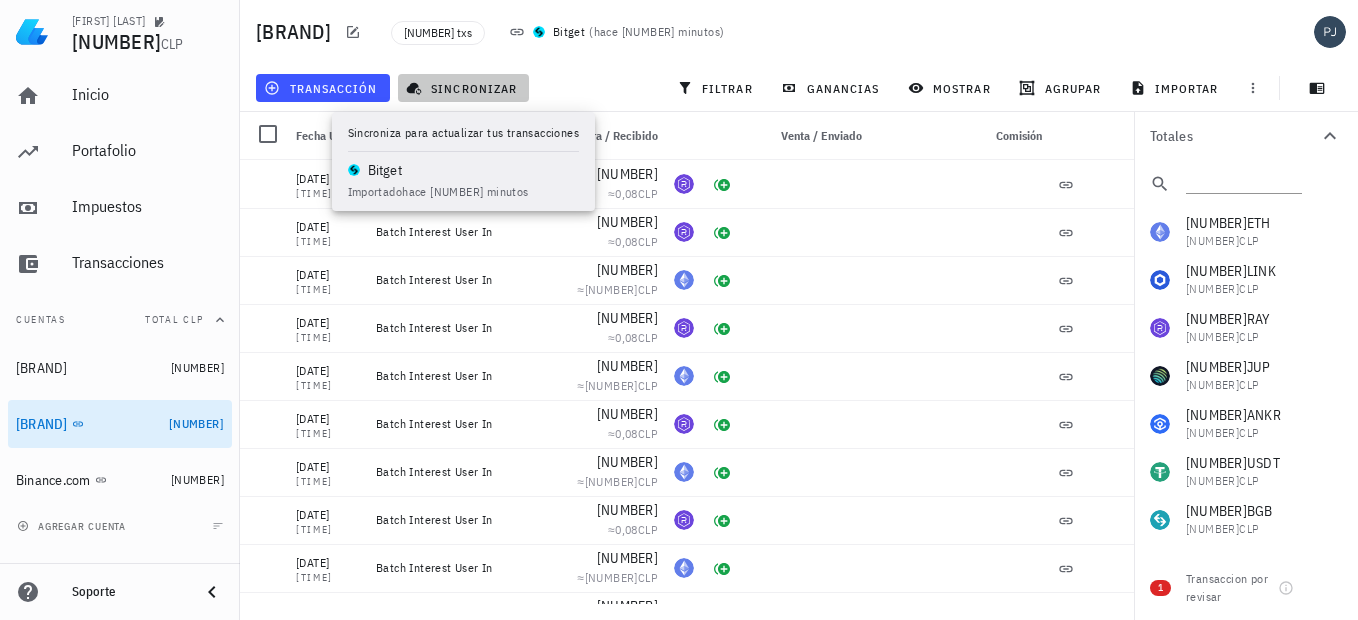 click on "sincronizar" at bounding box center (463, 88) 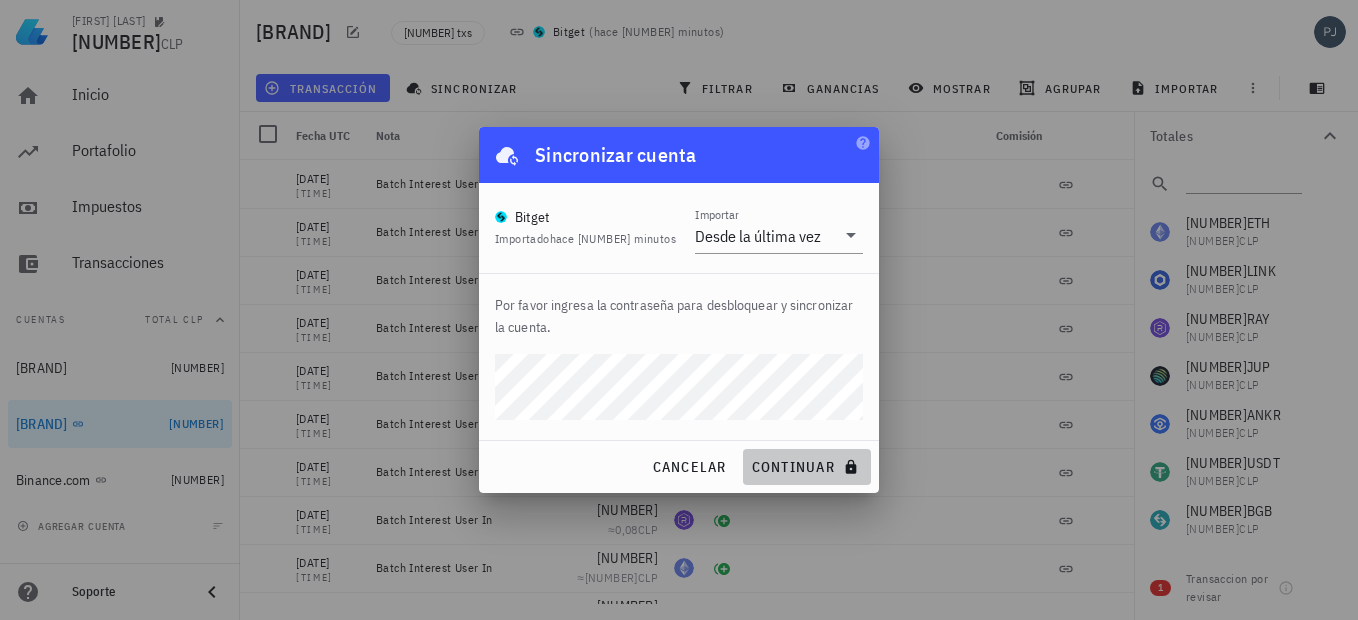 click on "continuar" at bounding box center (807, 467) 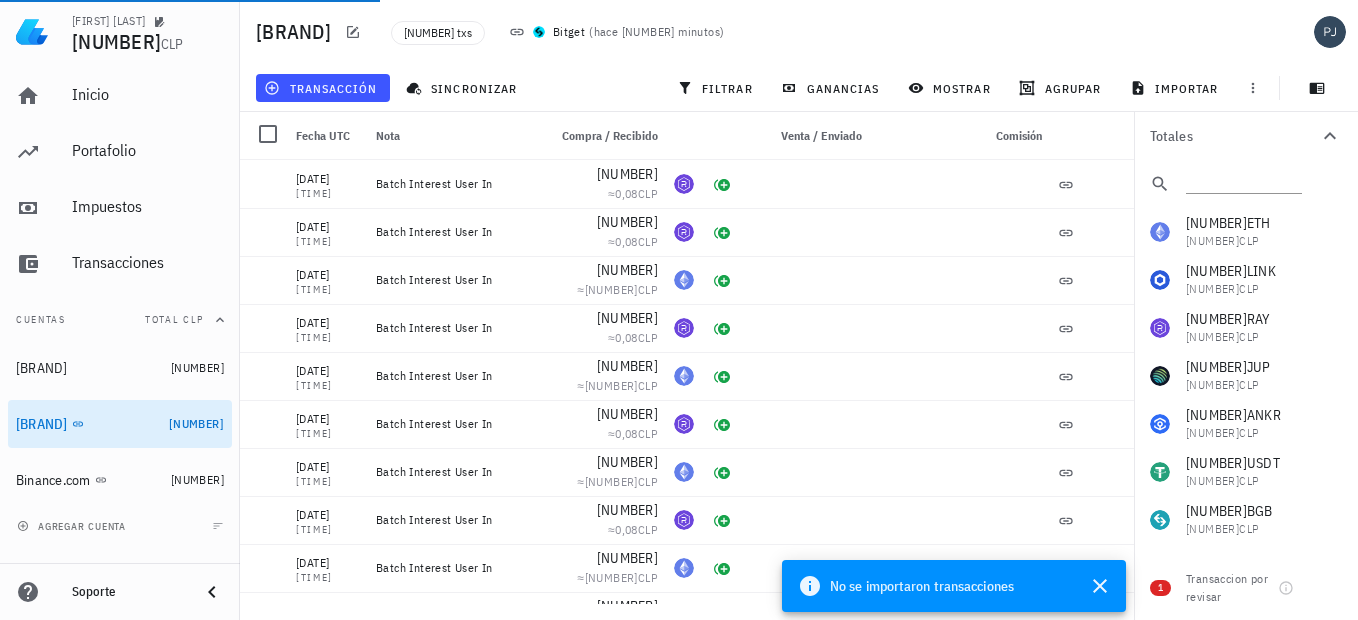click on "No se importaron transacciones" at bounding box center [922, 586] 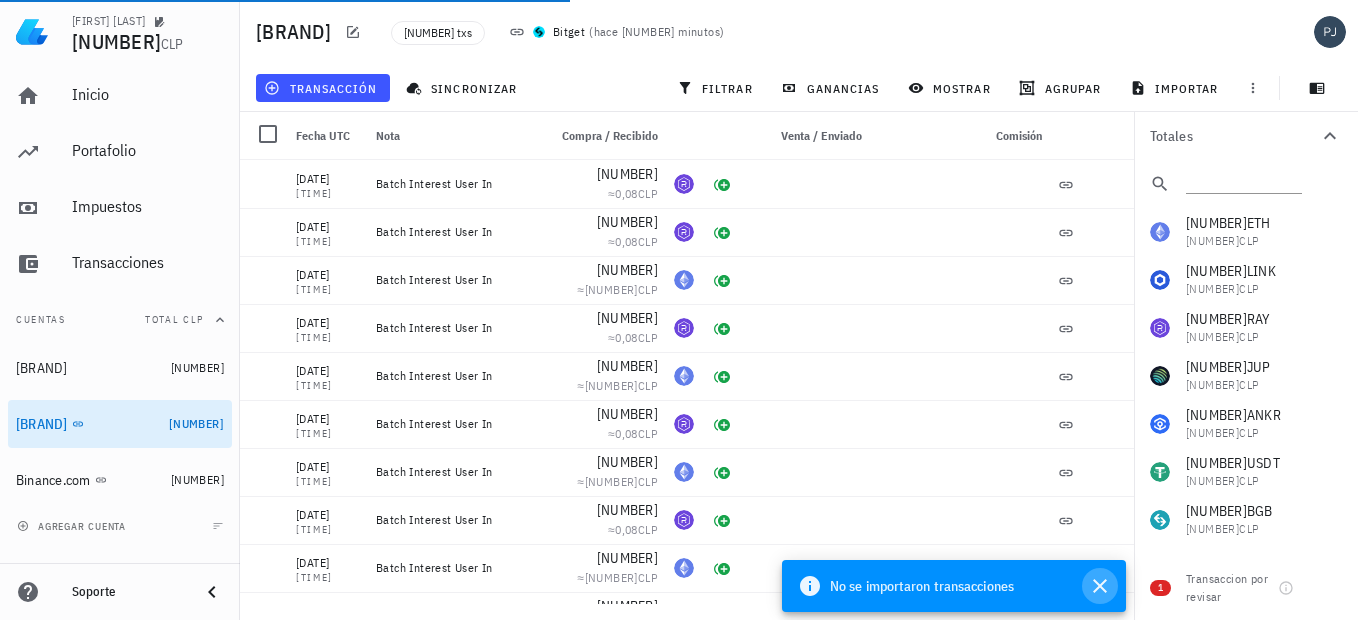 click 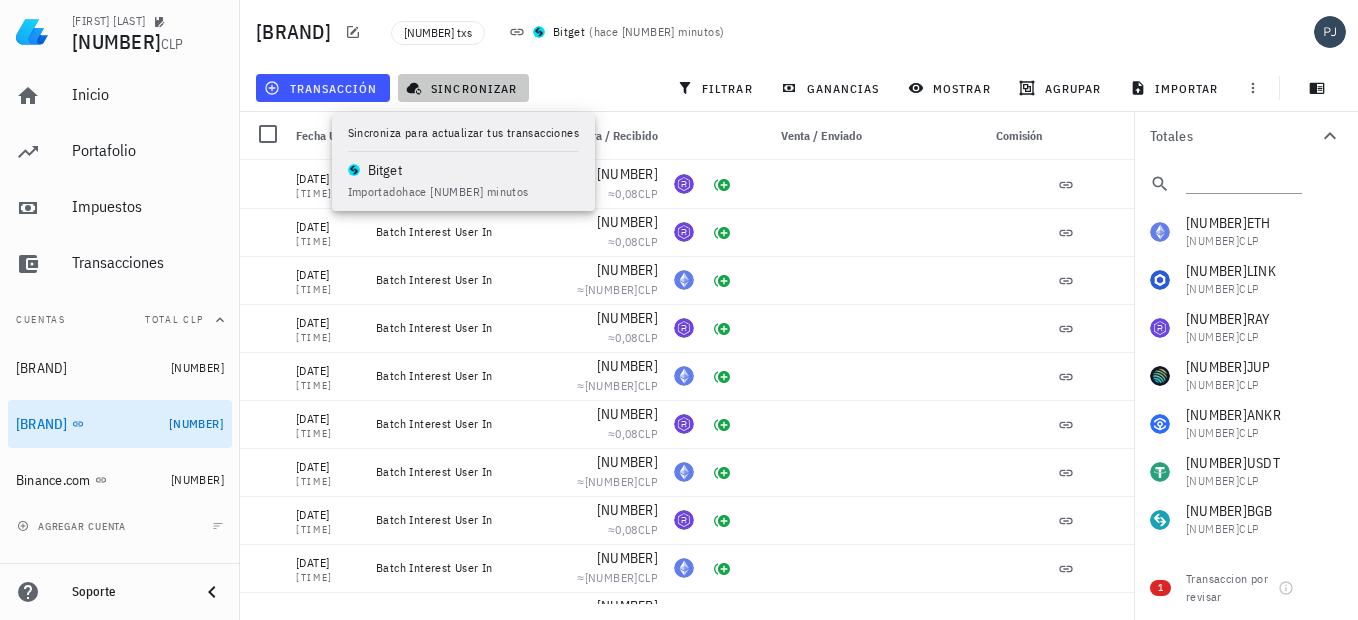 click on "sincronizar" at bounding box center [463, 88] 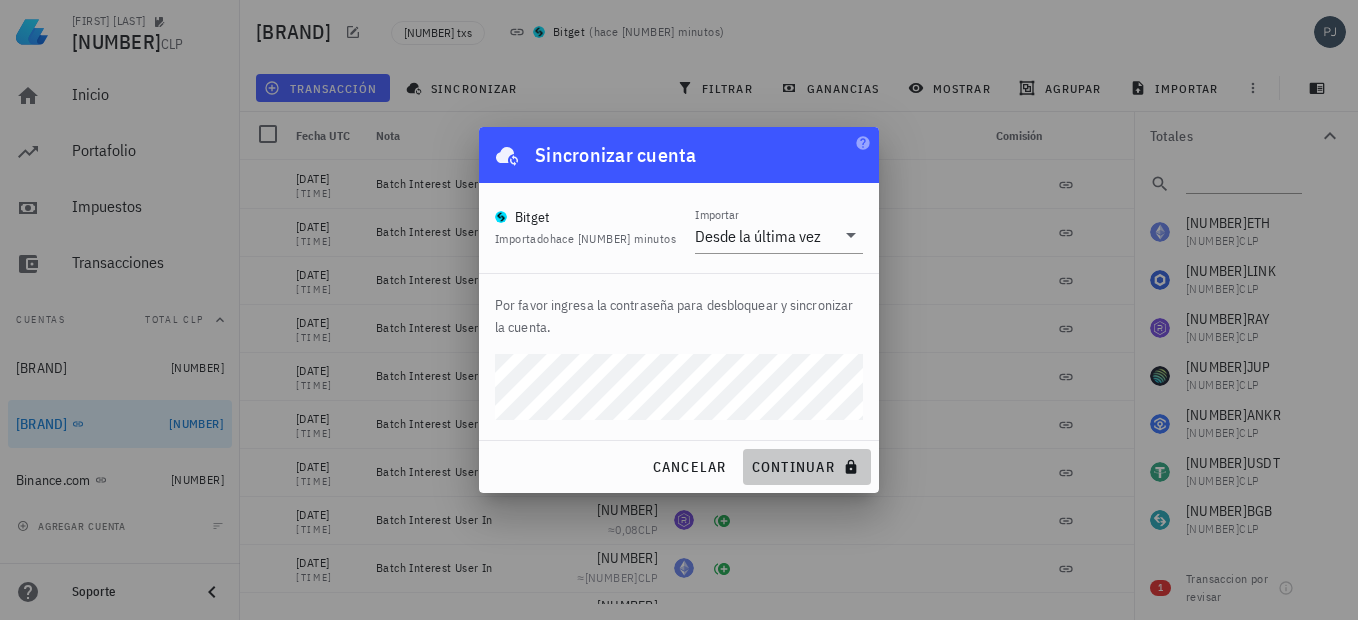 click on "continuar" at bounding box center (807, 467) 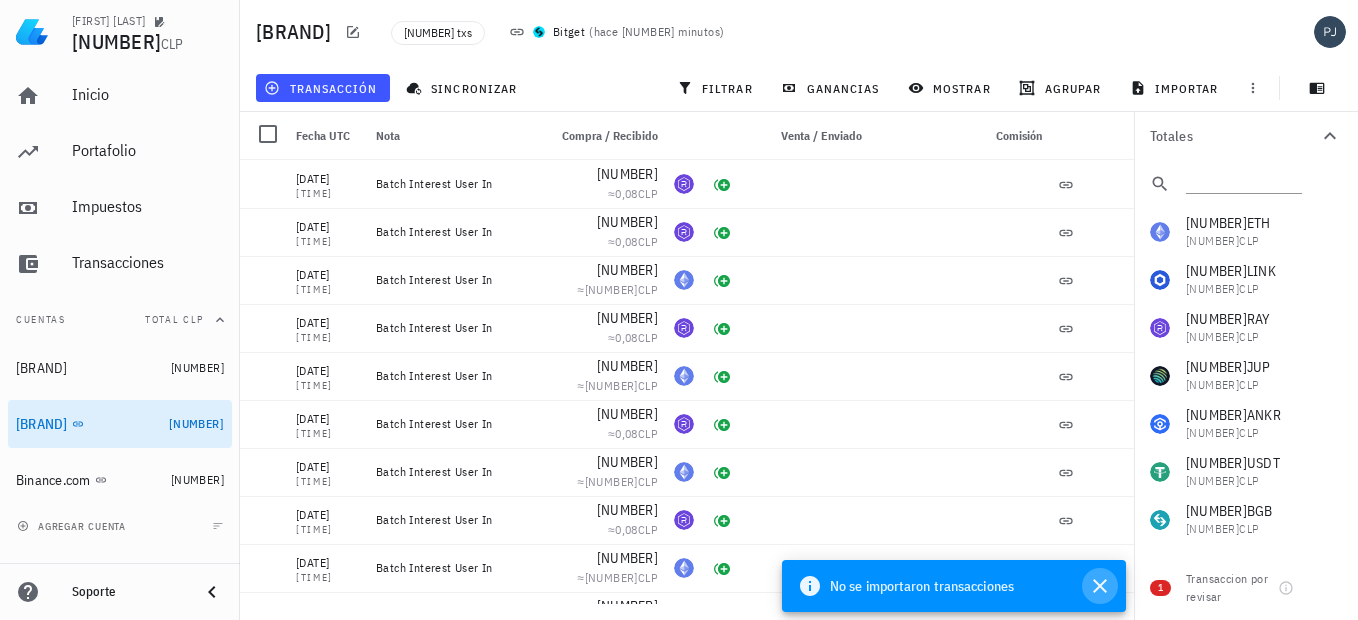 click 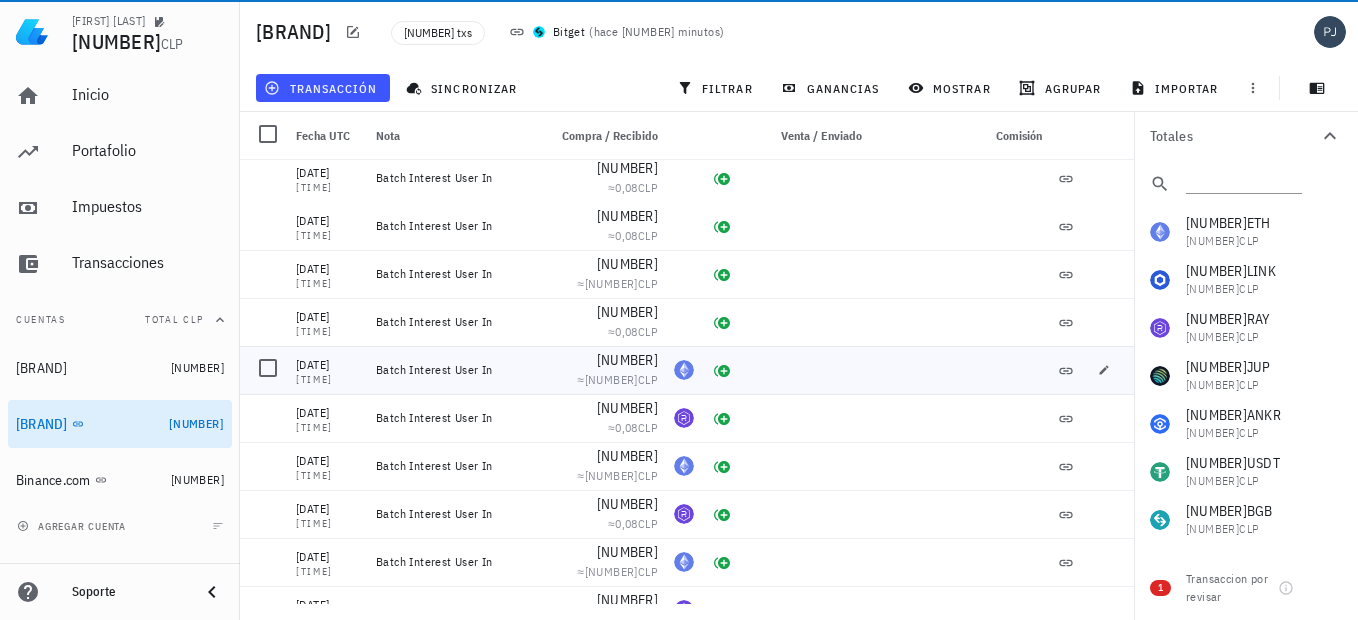 scroll, scrollTop: 0, scrollLeft: 0, axis: both 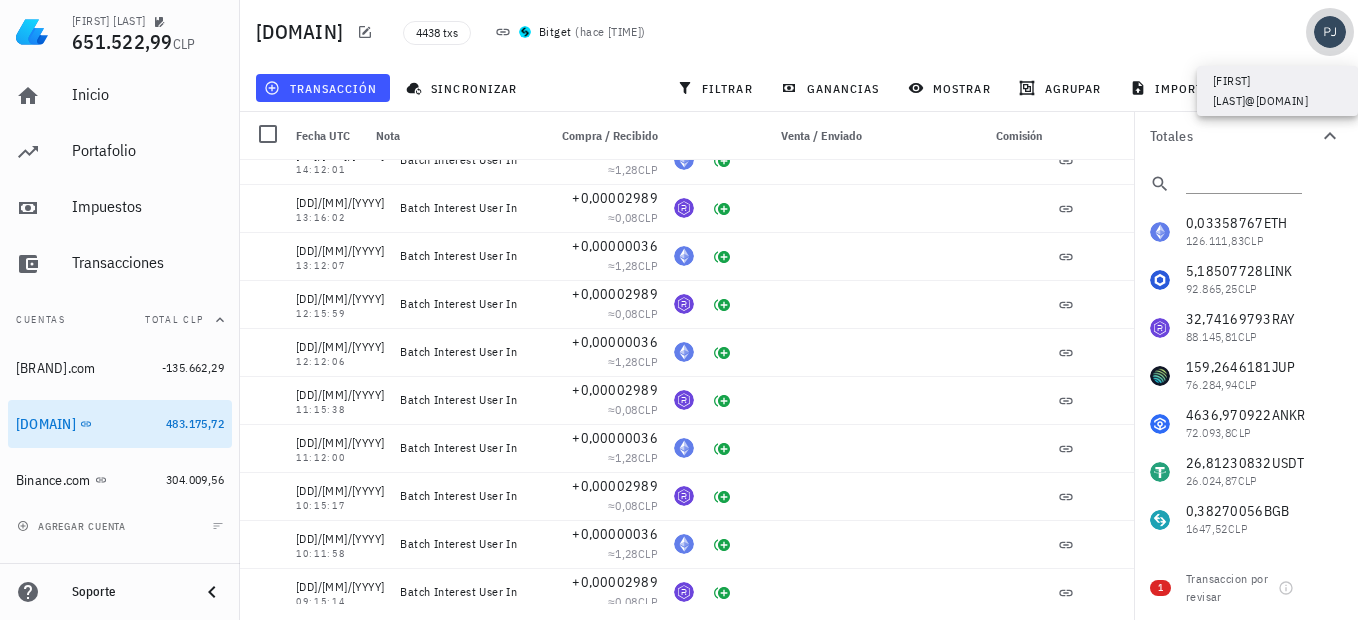click at bounding box center [1330, 32] 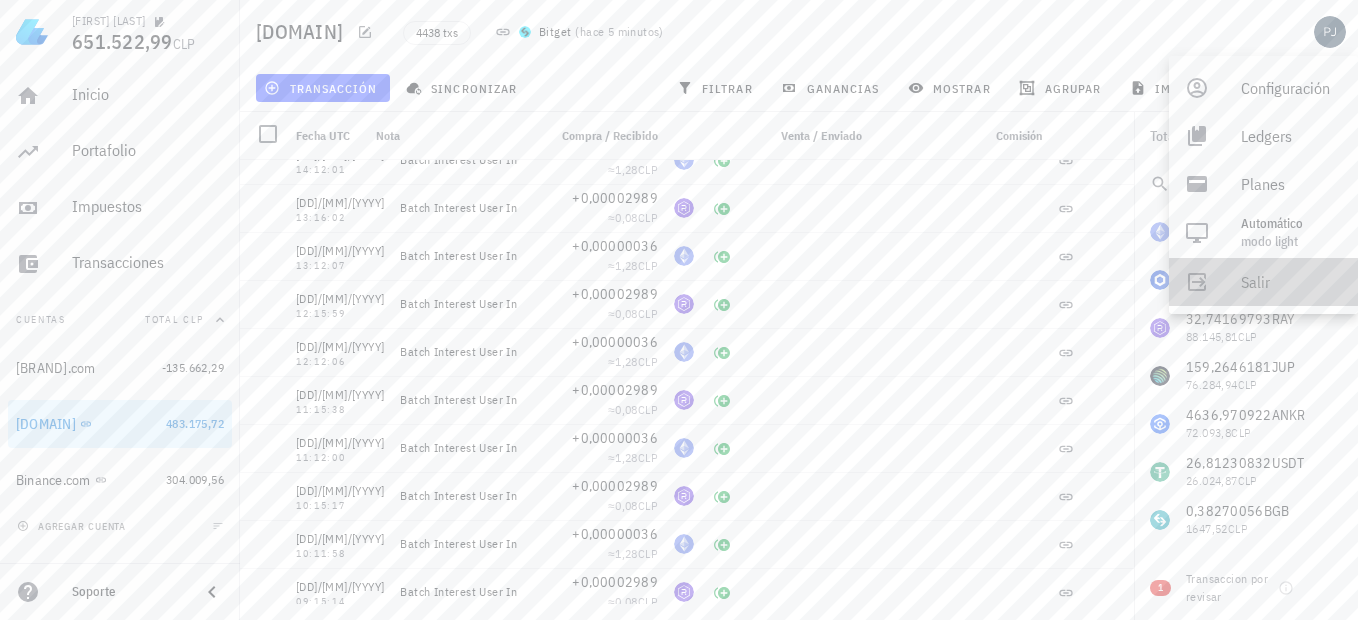 click on "Salir" at bounding box center (1263, 282) 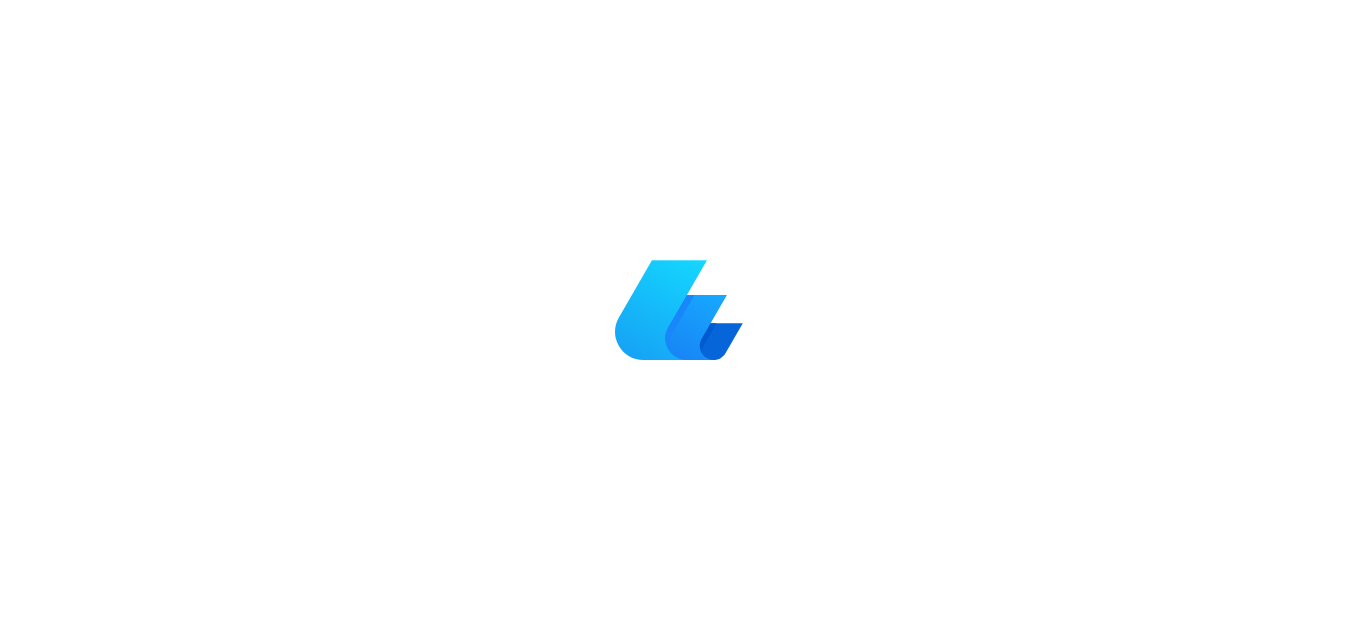 scroll, scrollTop: 0, scrollLeft: 0, axis: both 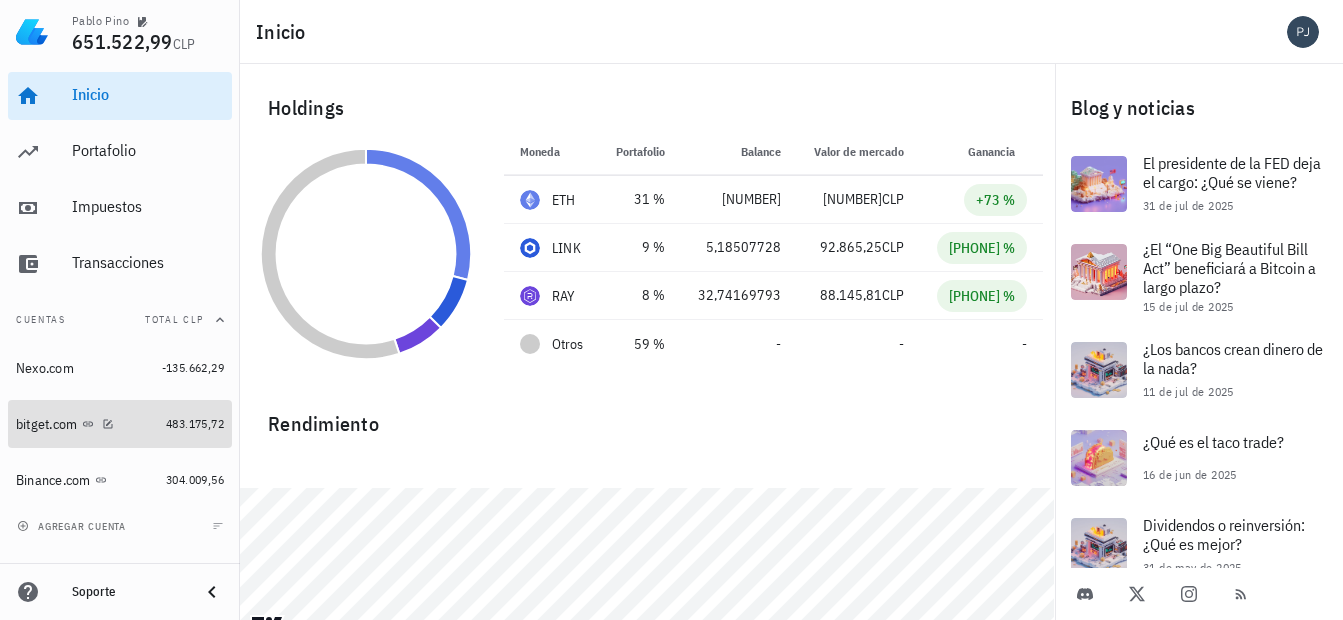 click on "bitget.com" at bounding box center (47, 424) 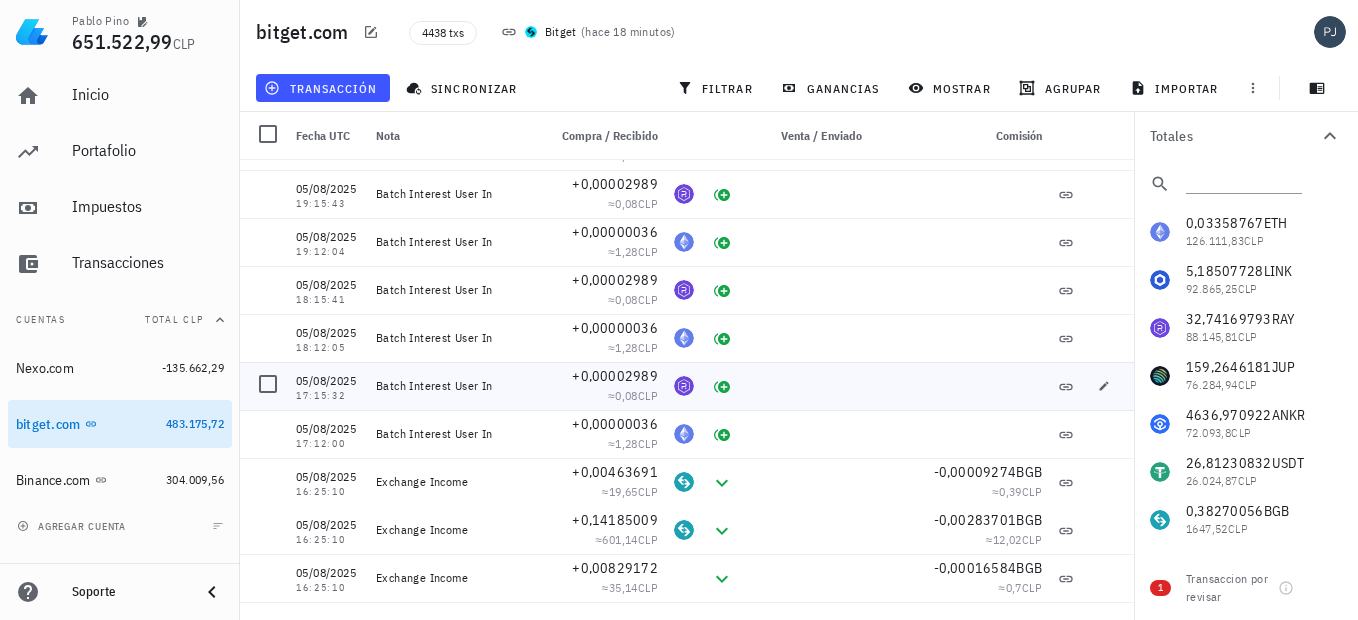 scroll, scrollTop: 4900, scrollLeft: 0, axis: vertical 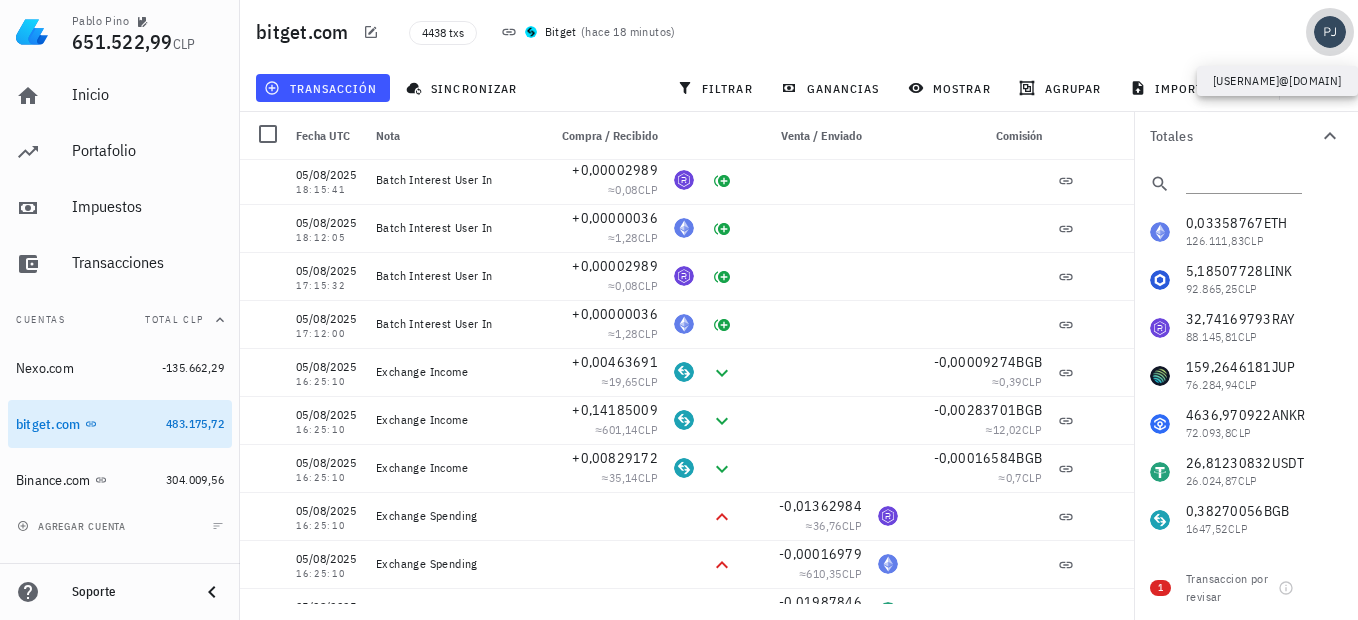 click at bounding box center [1330, 32] 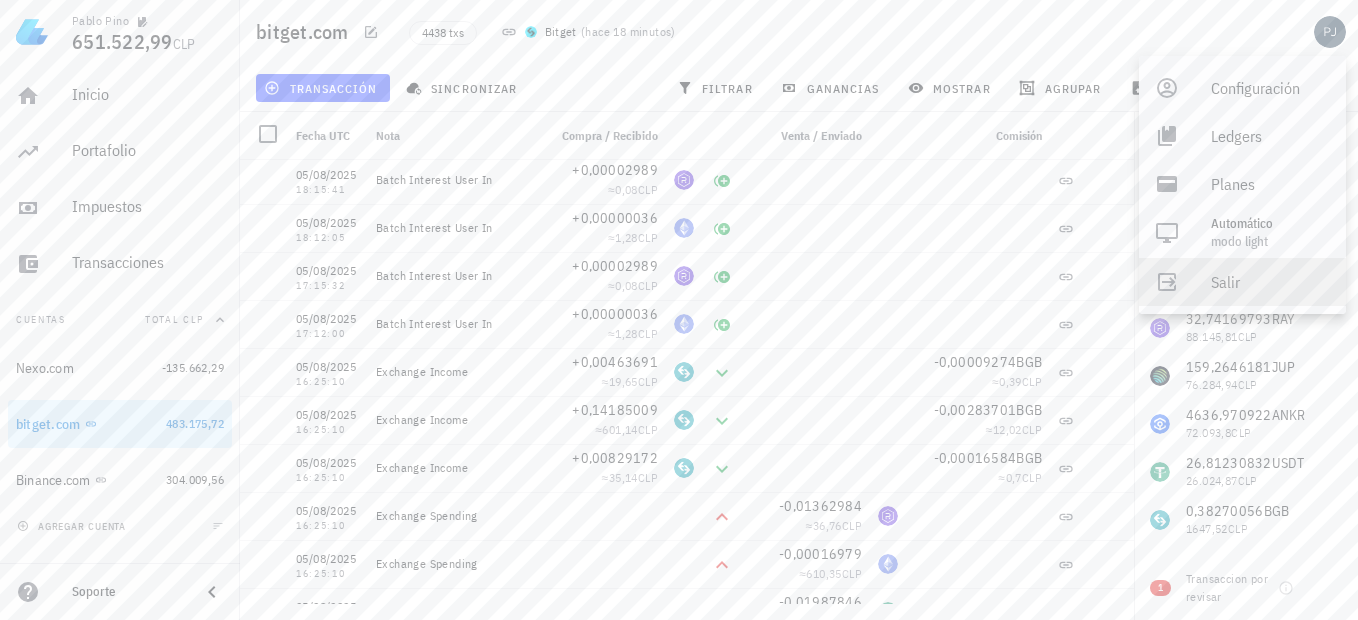 click on "Salir" at bounding box center [1270, 282] 